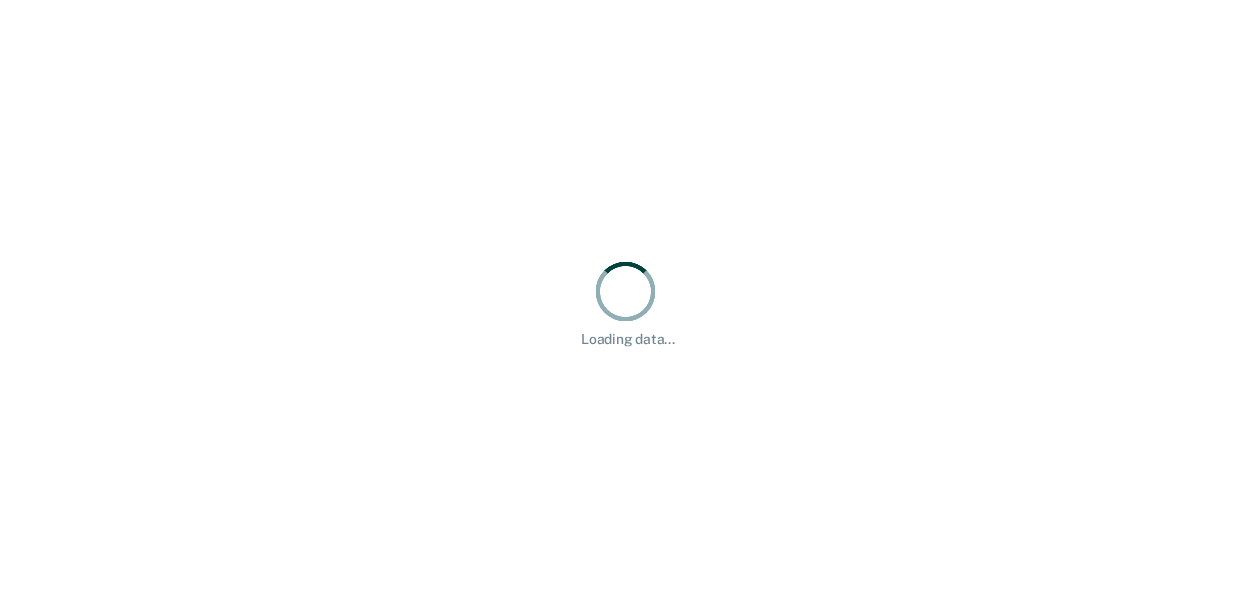 scroll, scrollTop: 0, scrollLeft: 0, axis: both 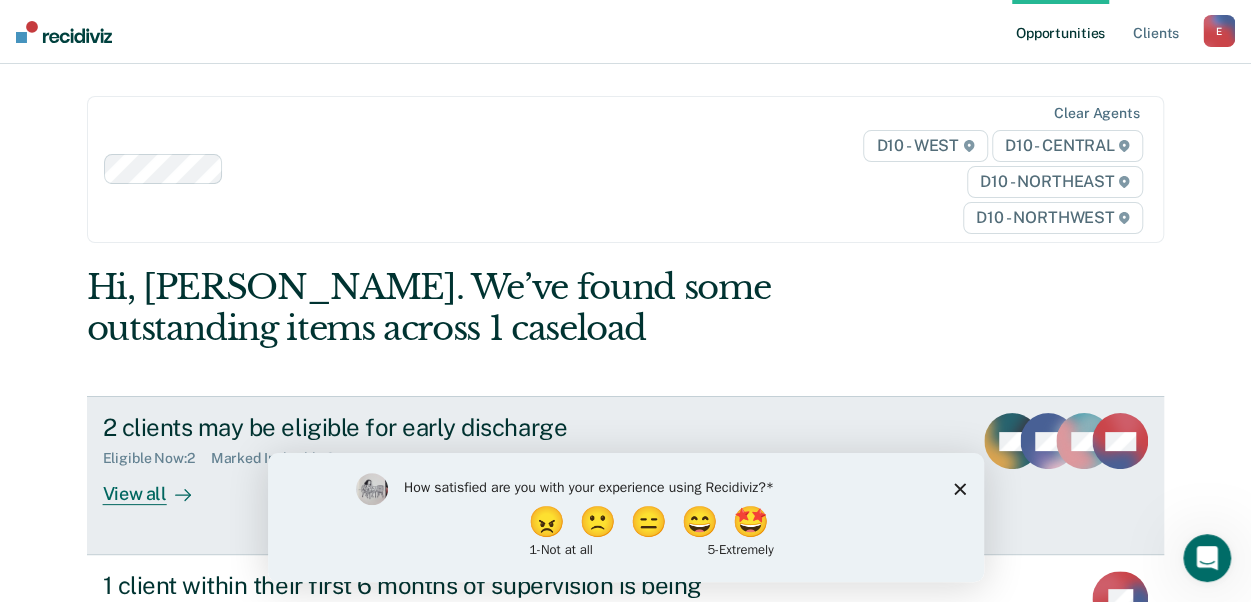 click on "View all" at bounding box center (159, 486) 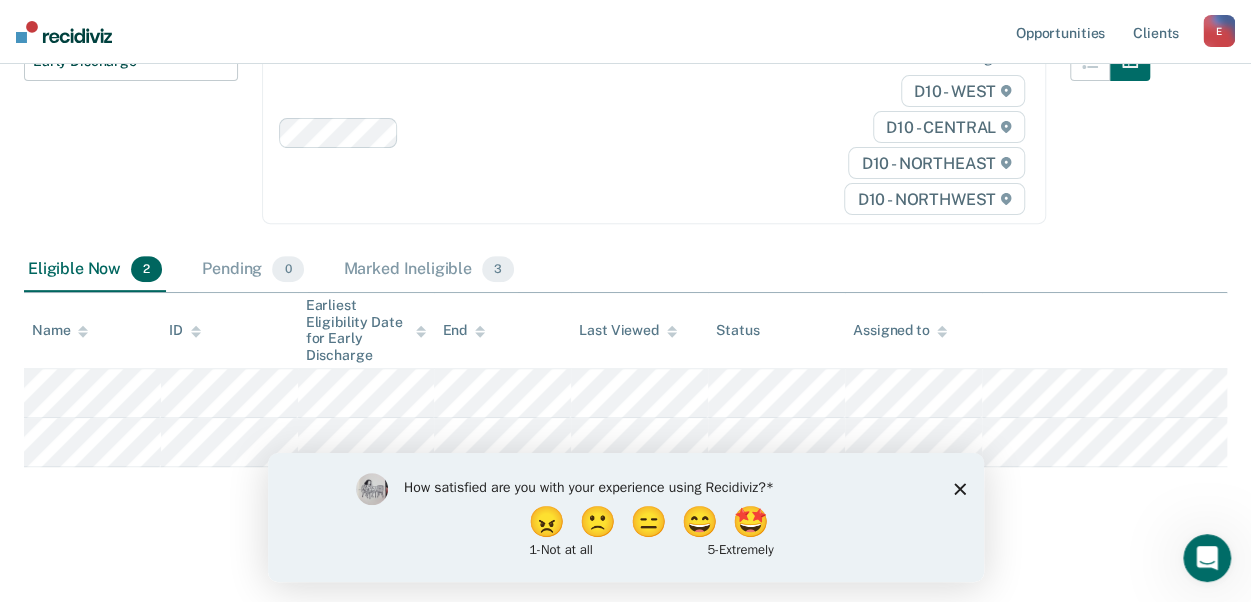 scroll, scrollTop: 253, scrollLeft: 0, axis: vertical 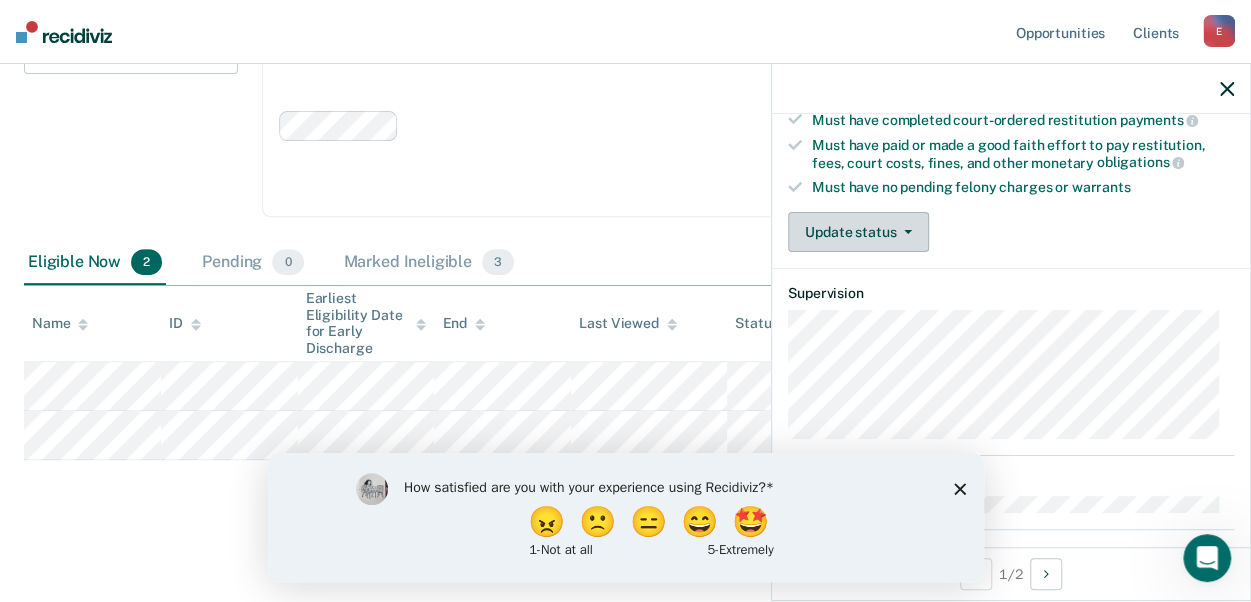 click on "Update status" at bounding box center (858, 232) 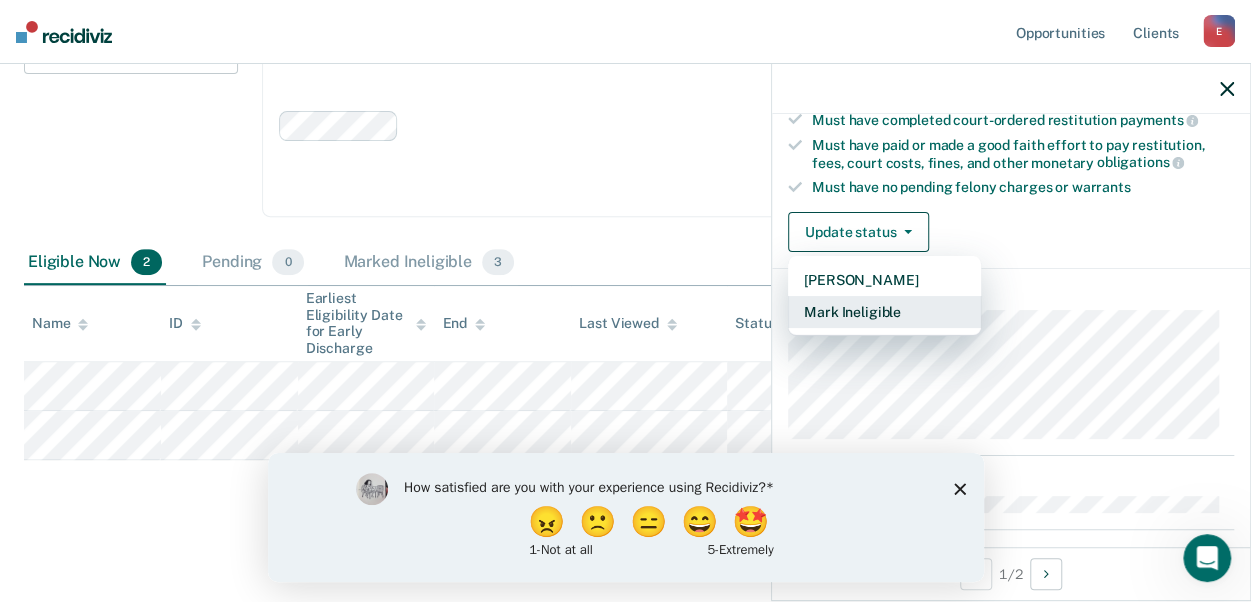 click on "Mark Ineligible" at bounding box center [884, 312] 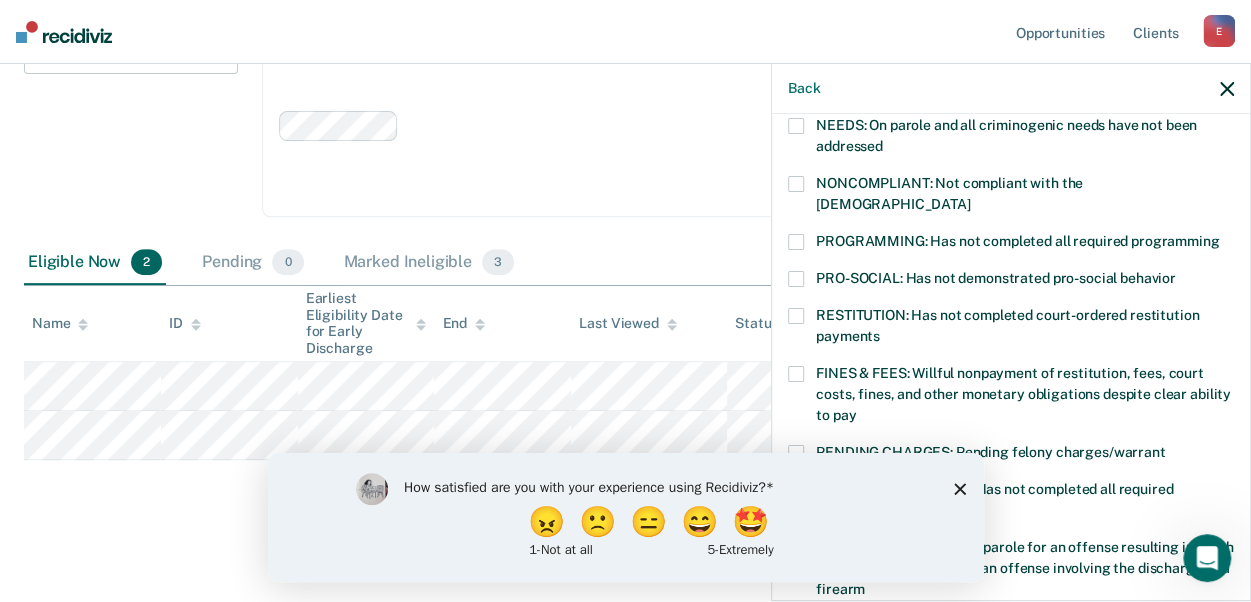 scroll, scrollTop: 339, scrollLeft: 0, axis: vertical 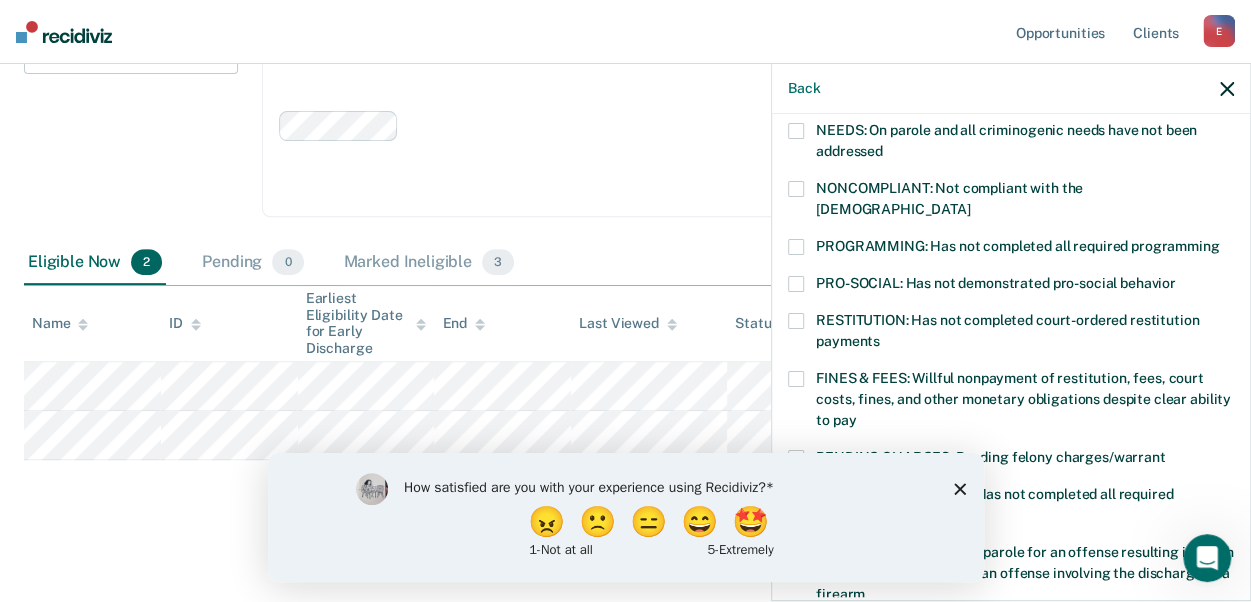 click at bounding box center [796, 247] 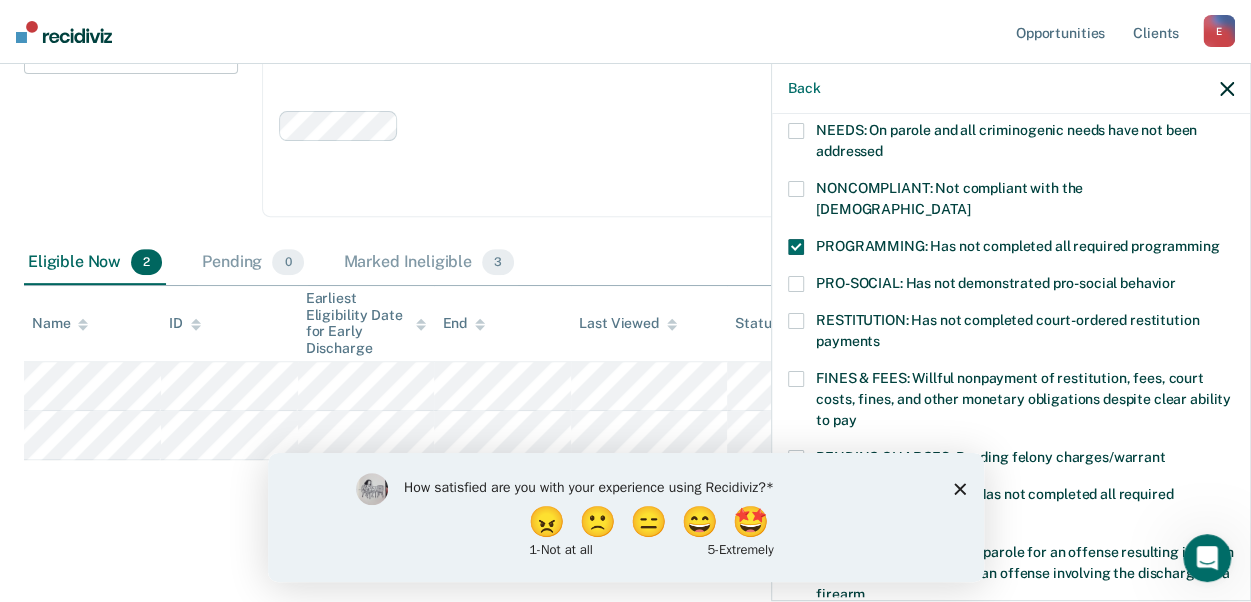 click at bounding box center (796, 189) 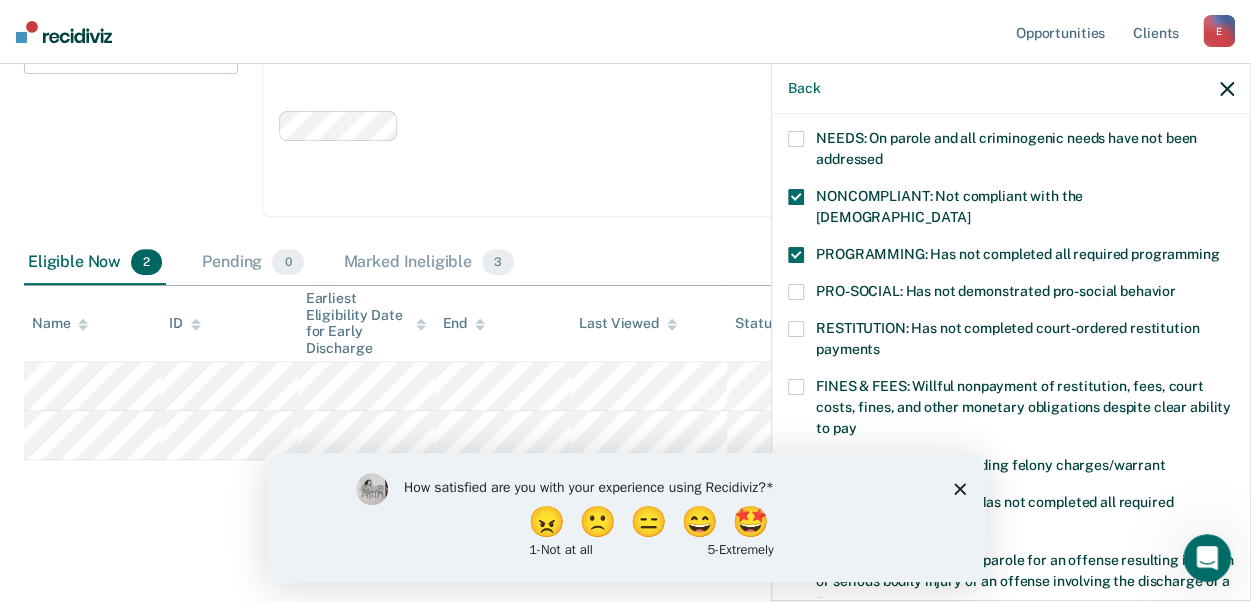 scroll, scrollTop: 338, scrollLeft: 0, axis: vertical 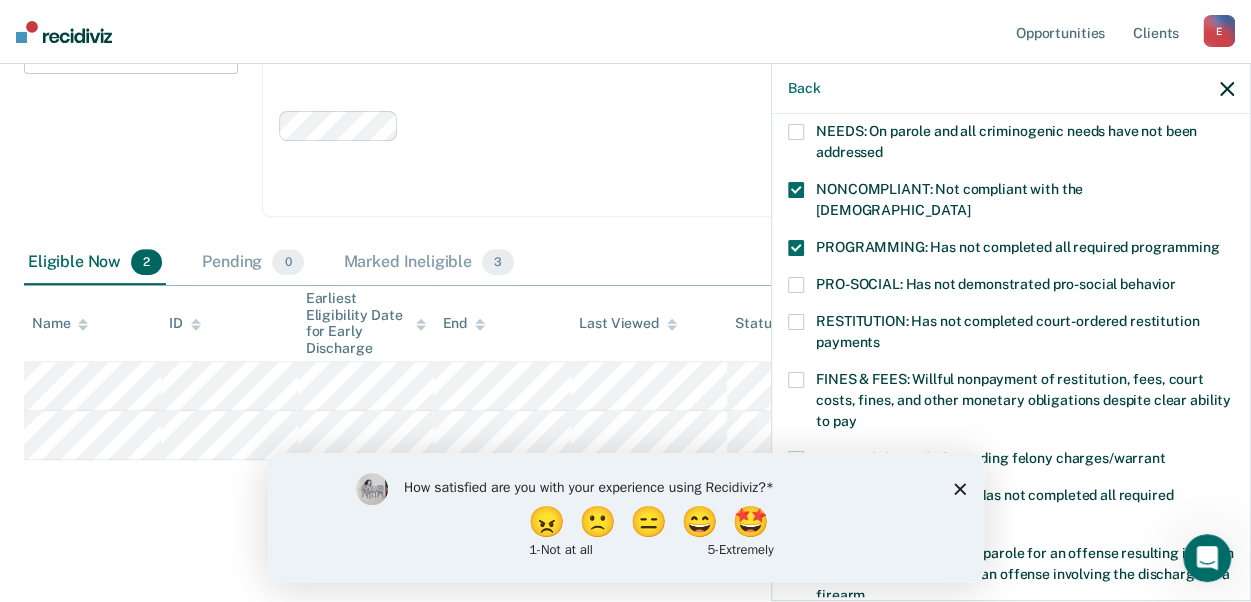 click at bounding box center (796, 132) 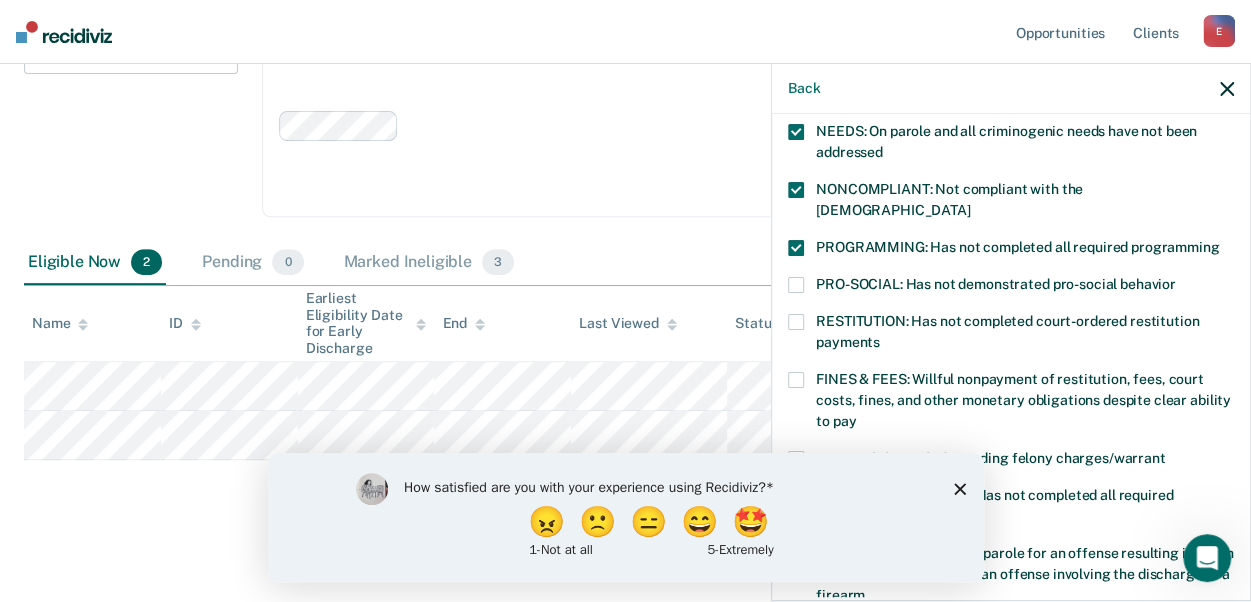 click at bounding box center [796, 132] 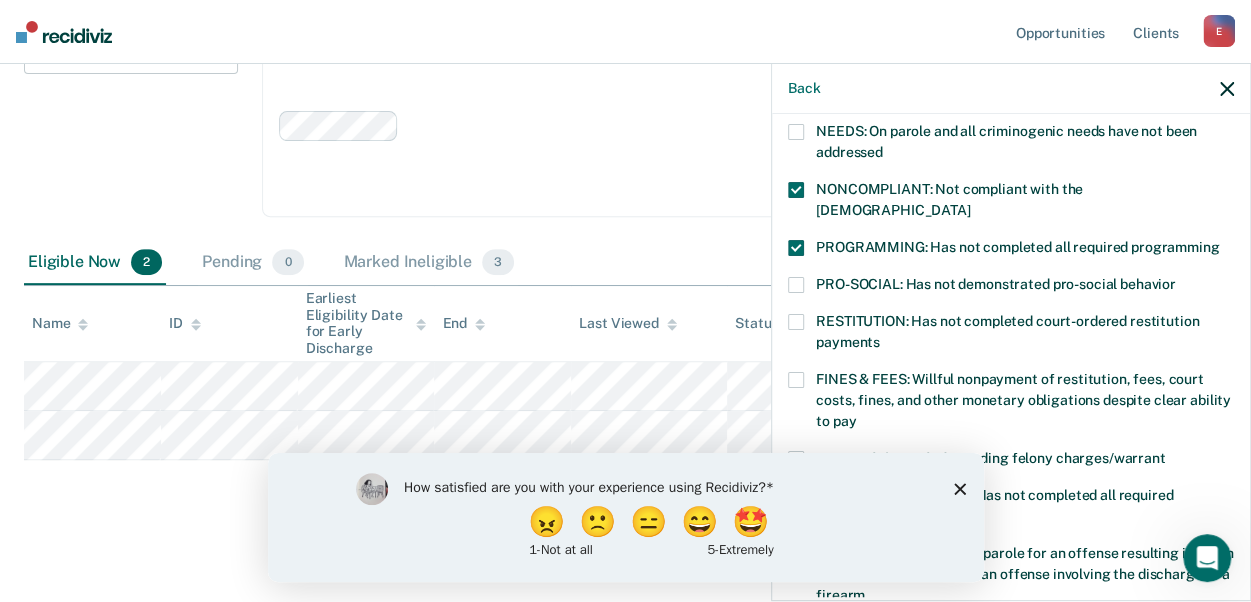 click 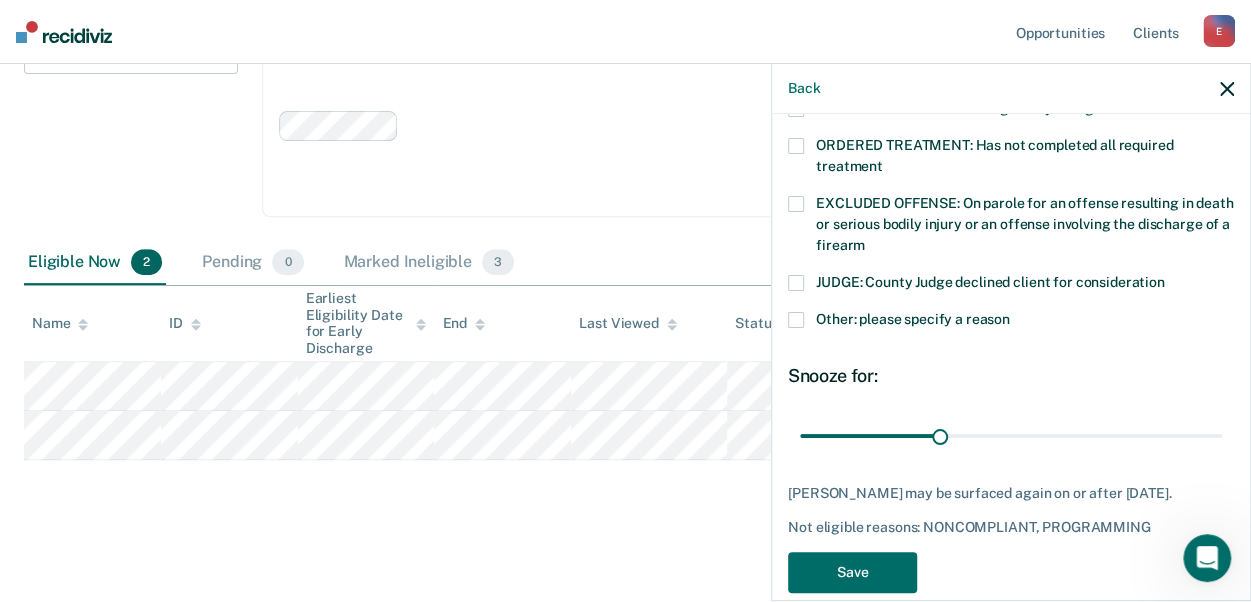 scroll, scrollTop: 695, scrollLeft: 0, axis: vertical 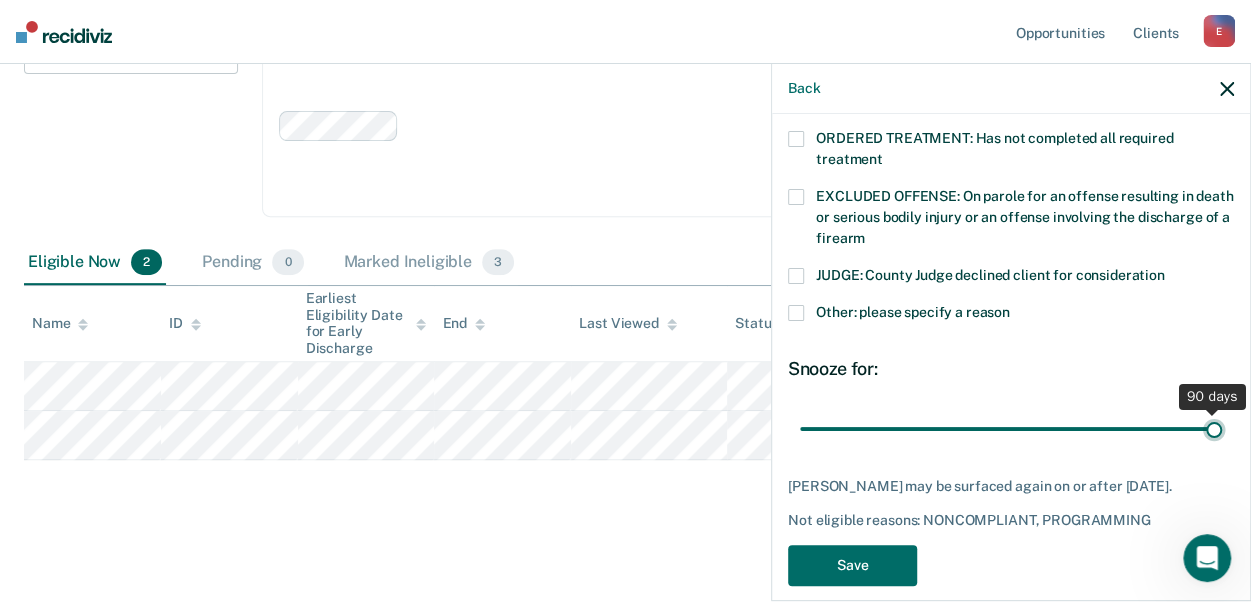 drag, startPoint x: 931, startPoint y: 411, endPoint x: 1233, endPoint y: 421, distance: 302.16553 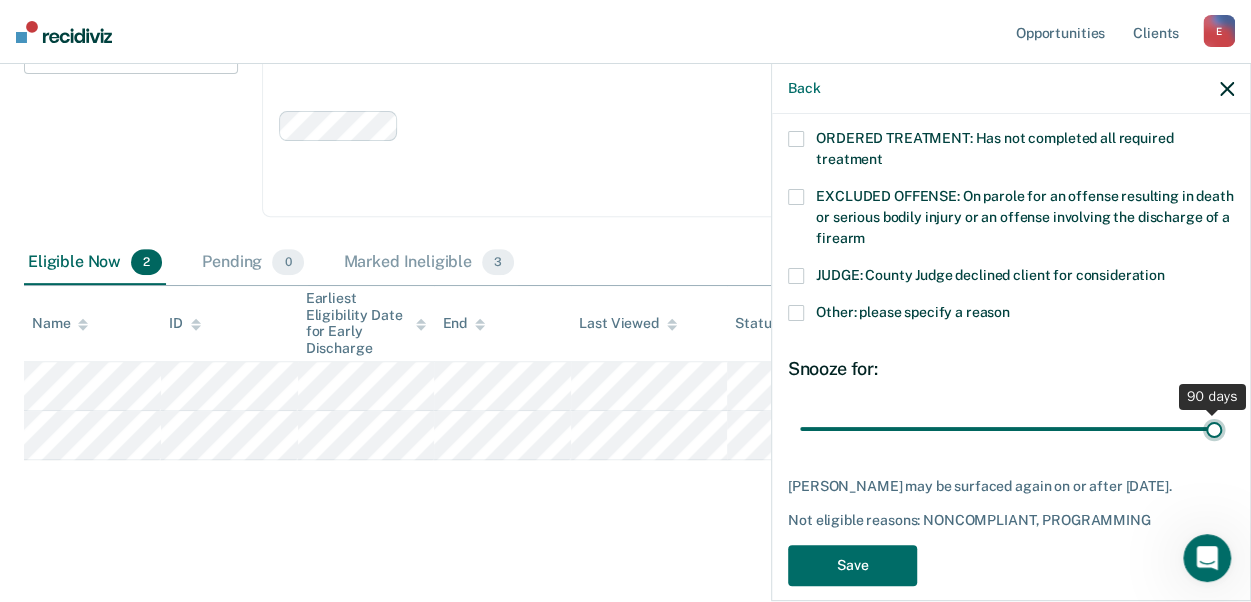 type on "90" 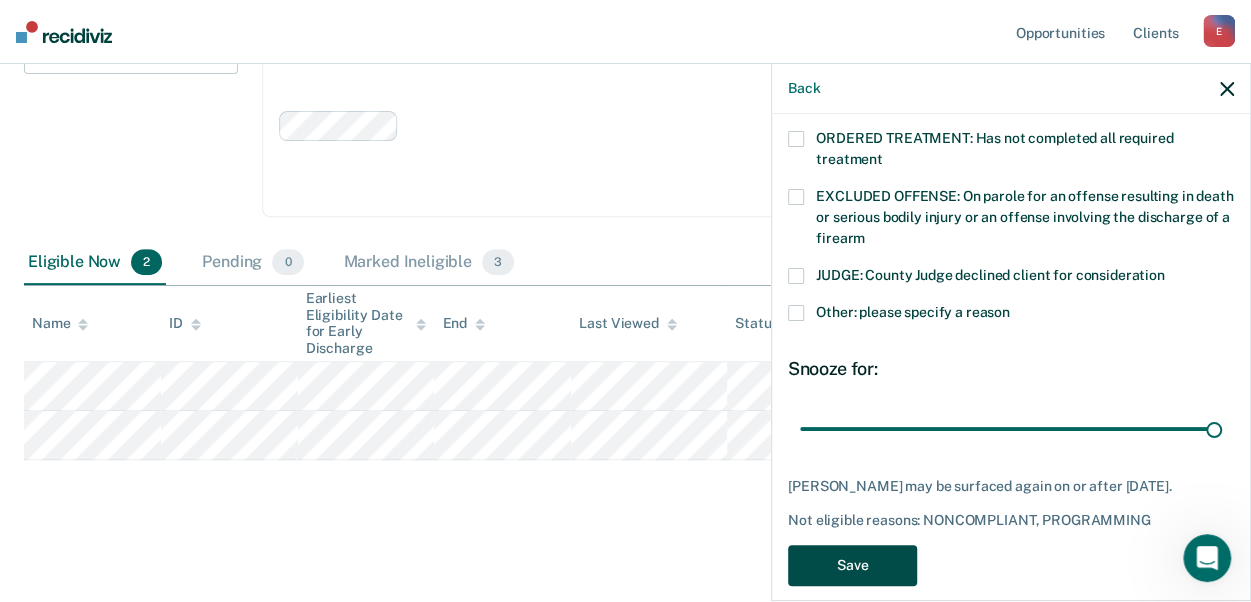 click on "Save" at bounding box center [852, 565] 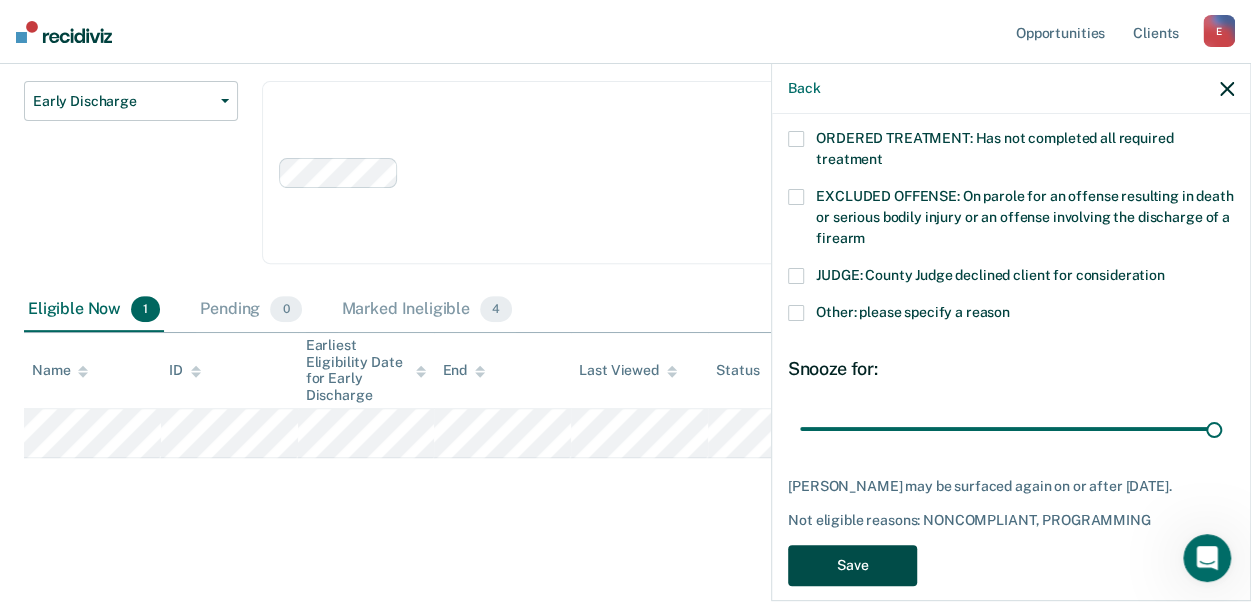 scroll, scrollTop: 204, scrollLeft: 0, axis: vertical 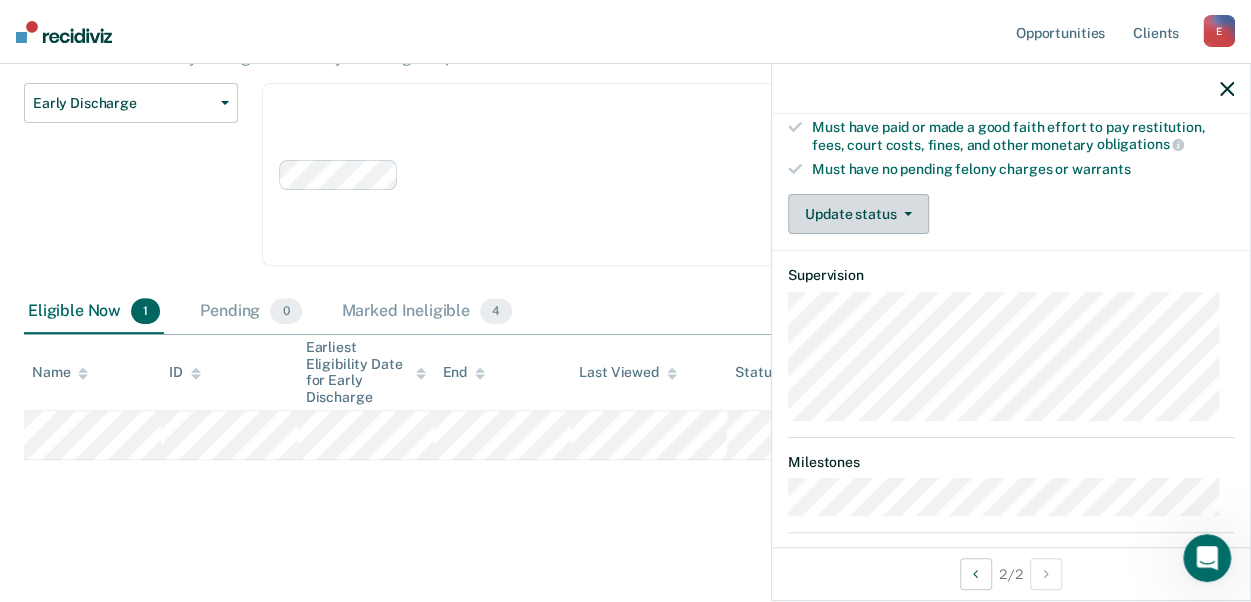 click on "Update status" at bounding box center [858, 214] 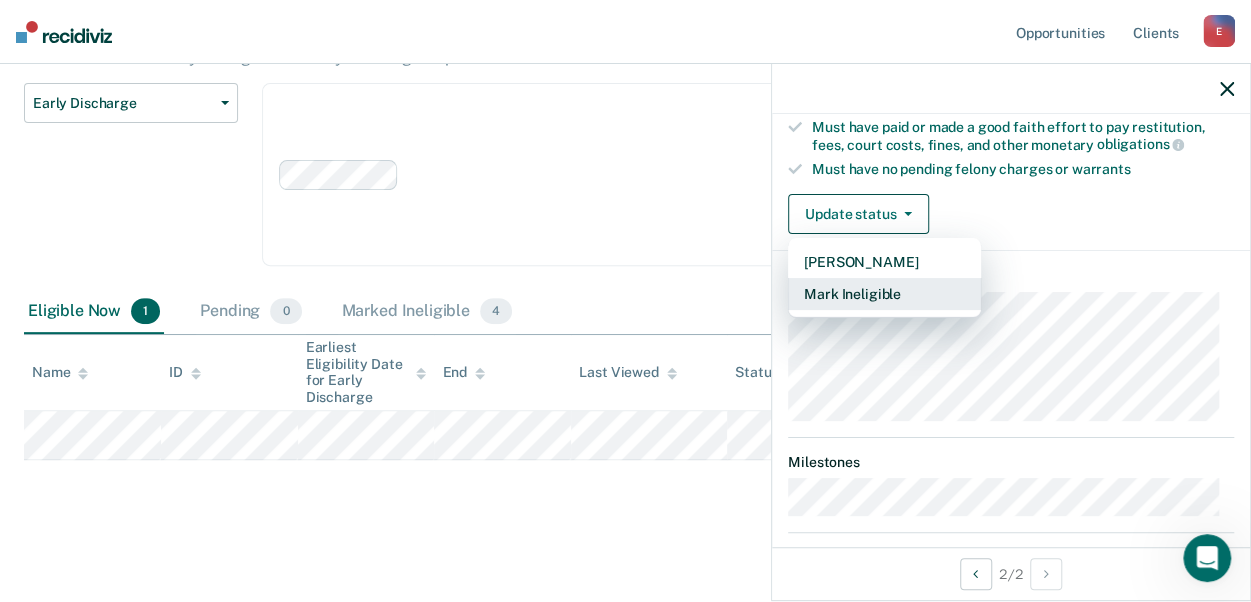 click on "Mark Ineligible" at bounding box center (884, 294) 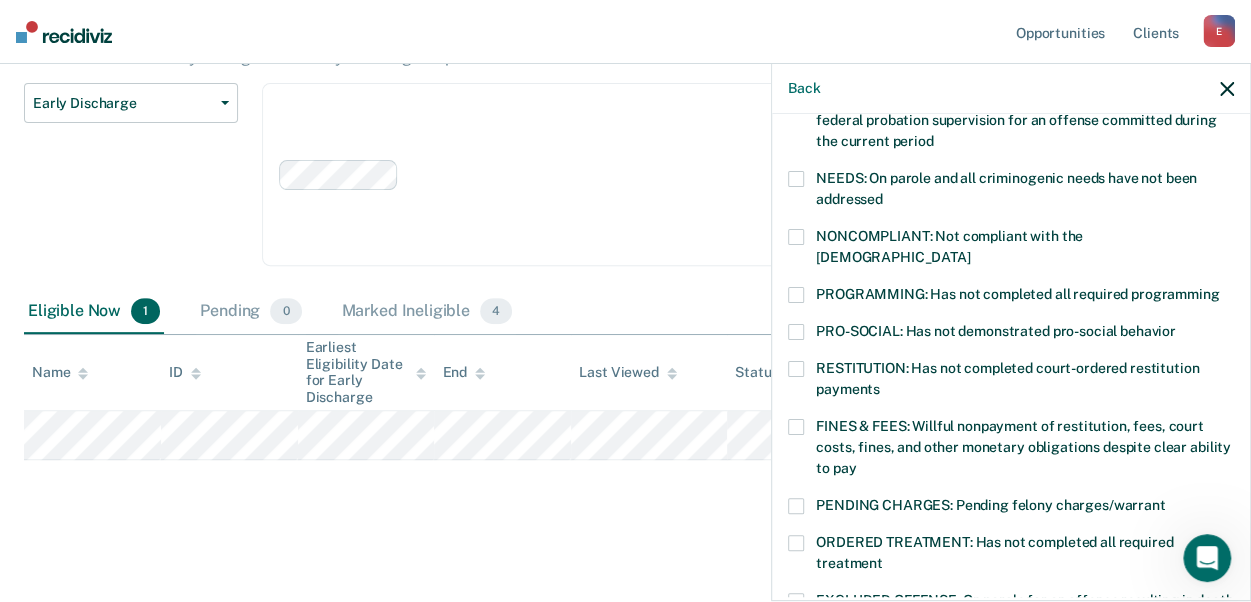 scroll, scrollTop: 286, scrollLeft: 0, axis: vertical 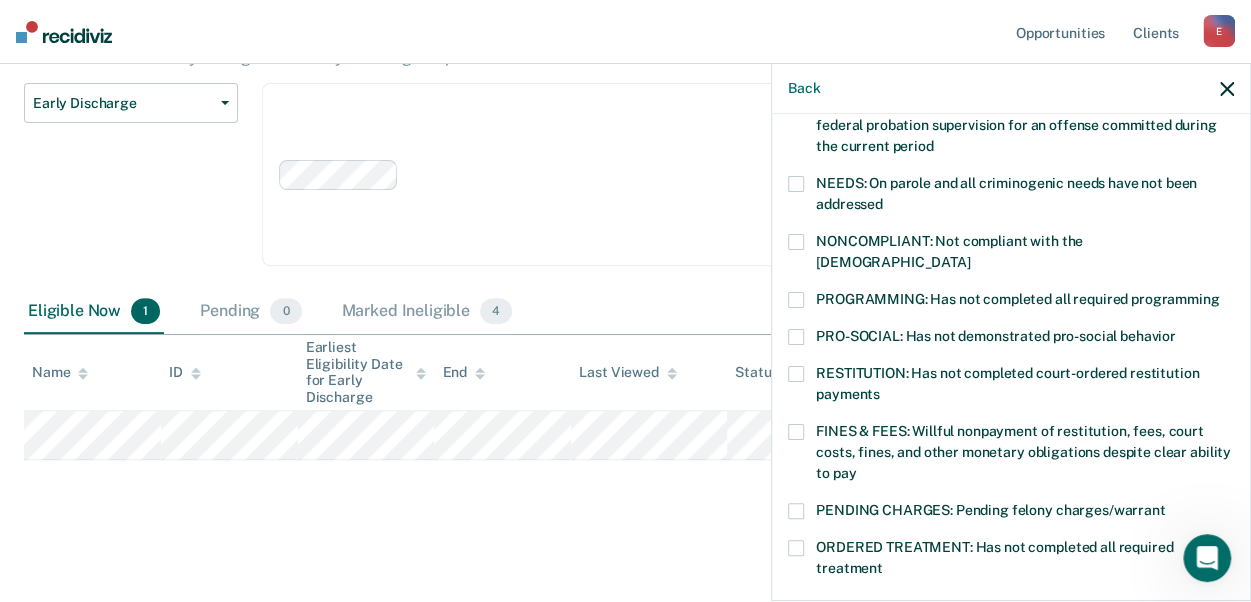 click at bounding box center (796, 337) 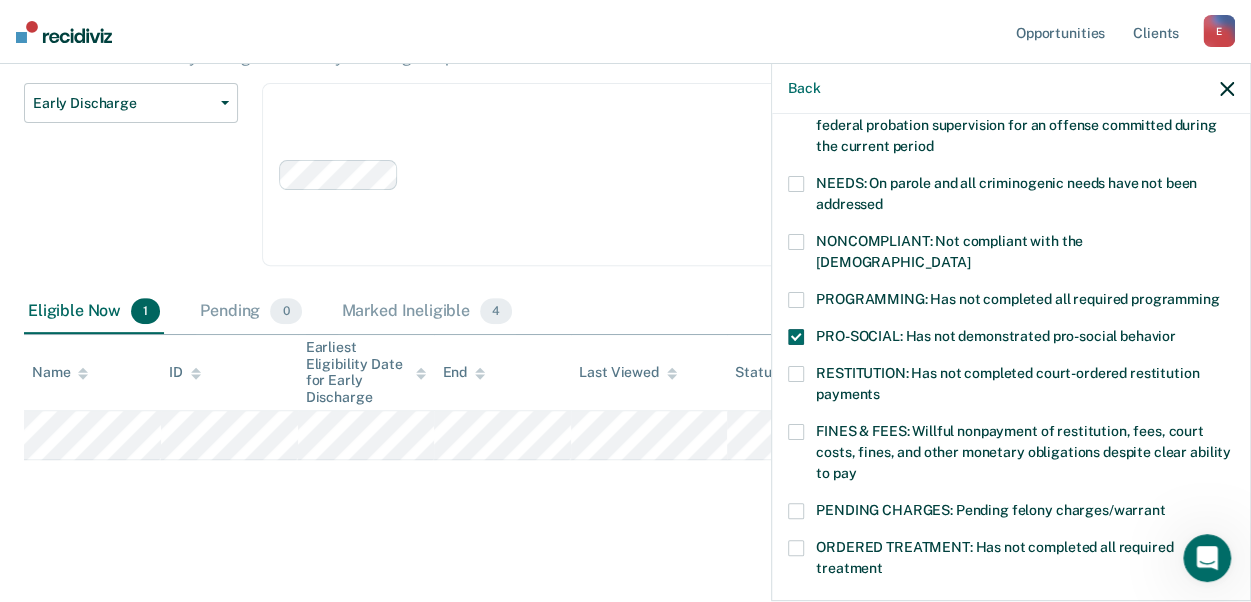 click at bounding box center [796, 300] 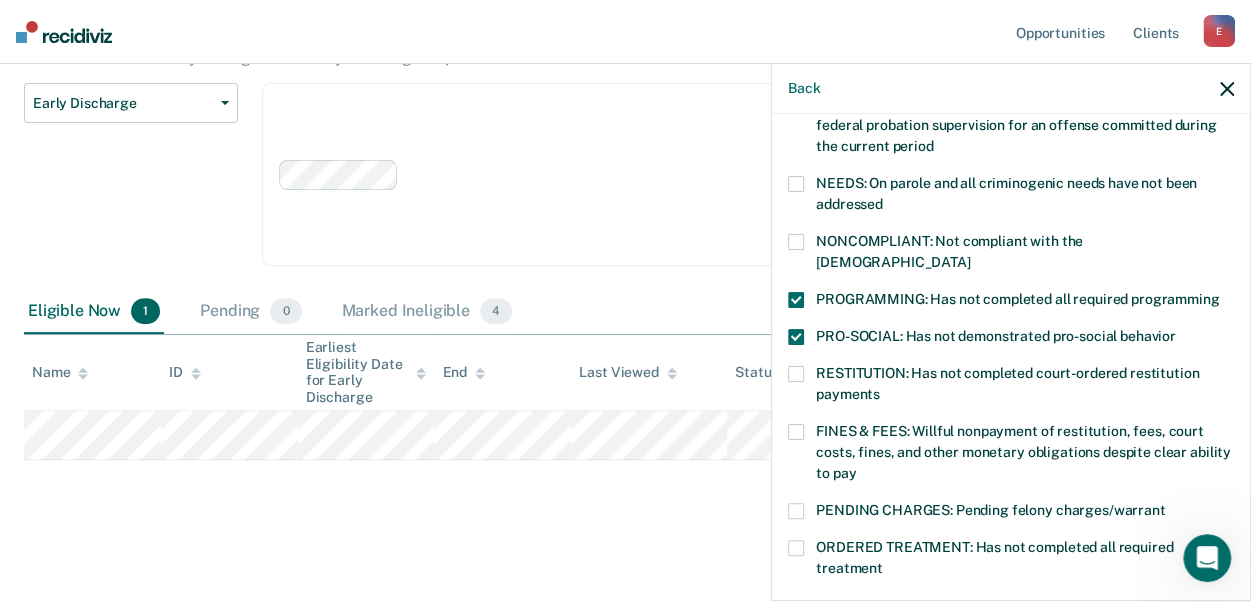 click at bounding box center [796, 184] 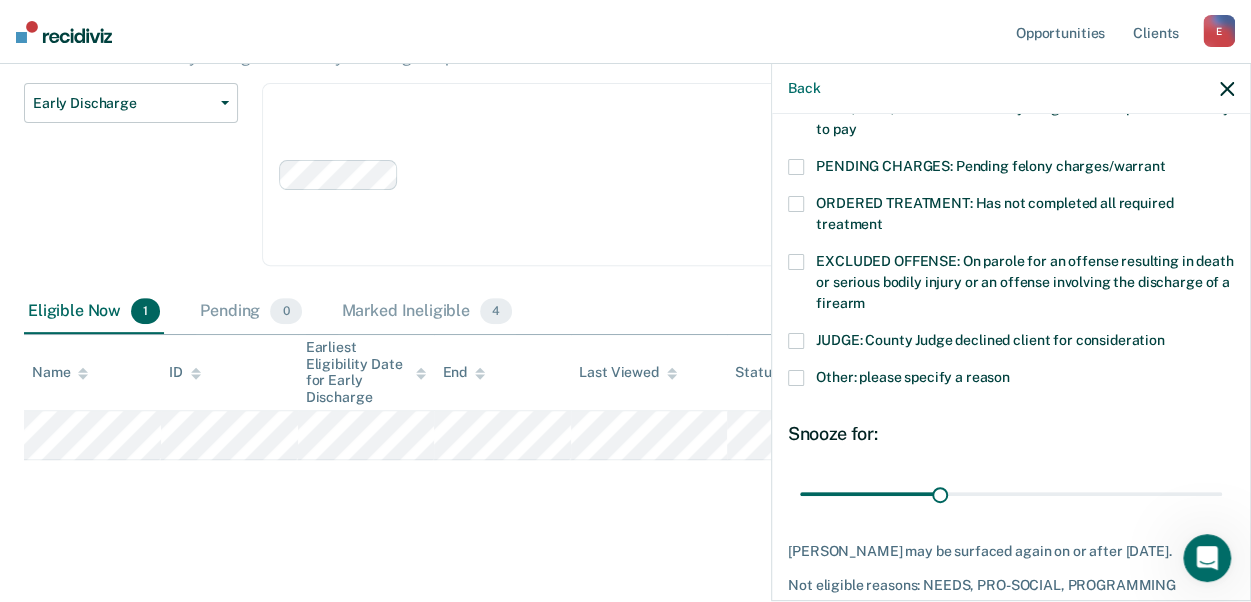 scroll, scrollTop: 695, scrollLeft: 0, axis: vertical 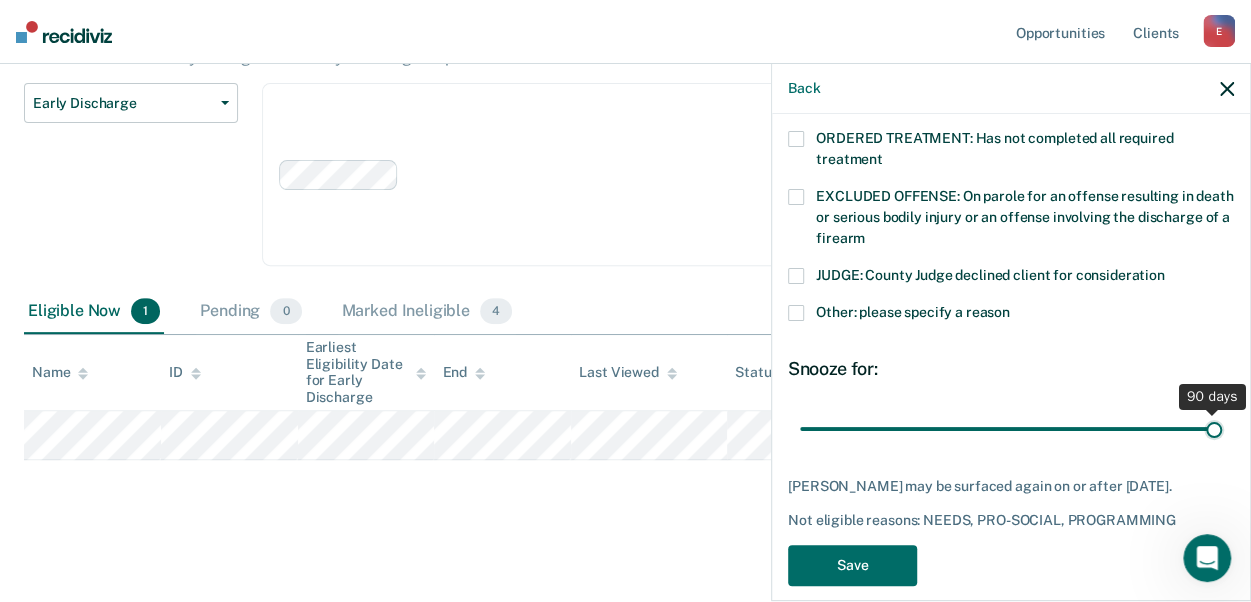 drag, startPoint x: 932, startPoint y: 405, endPoint x: 1272, endPoint y: 425, distance: 340.58774 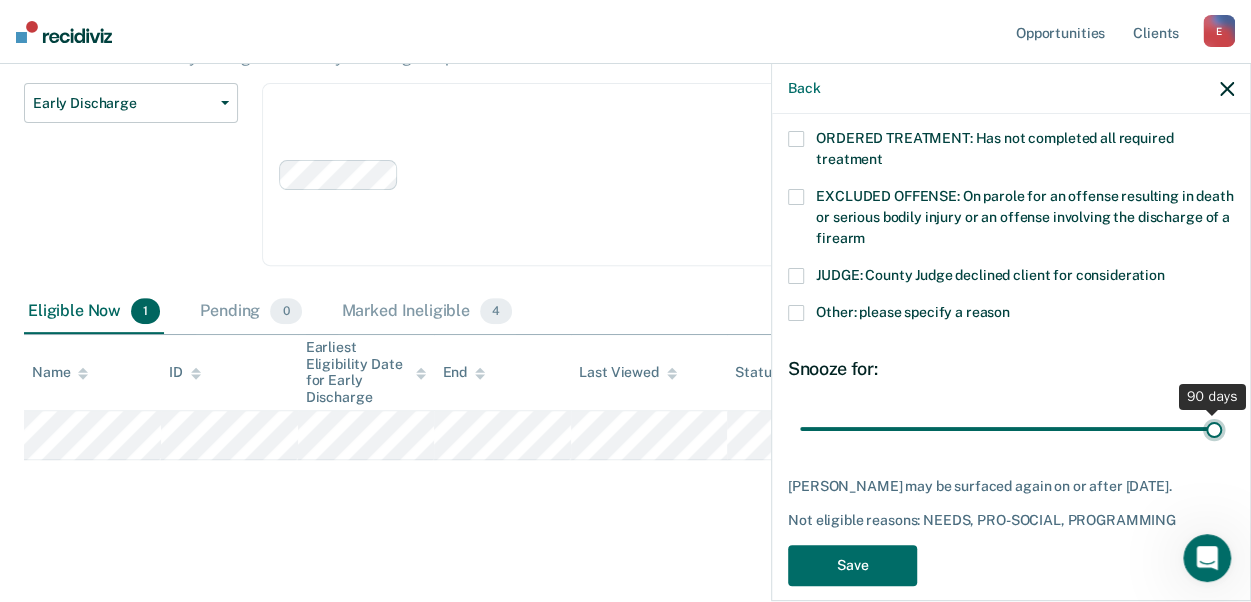 type on "90" 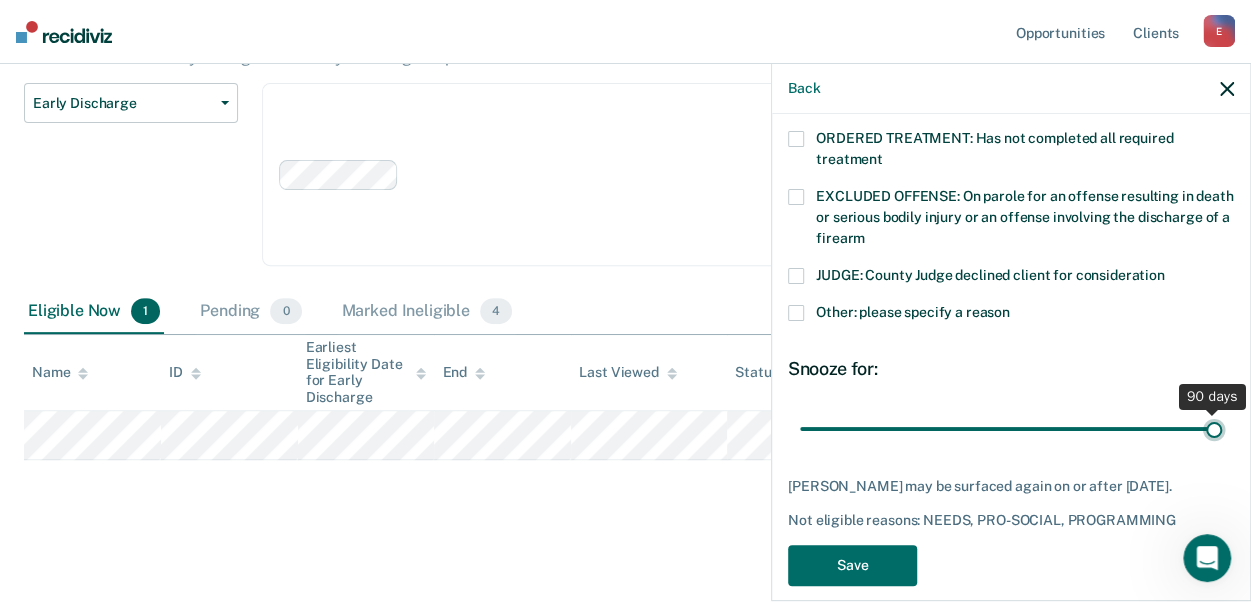 click at bounding box center [1011, 428] 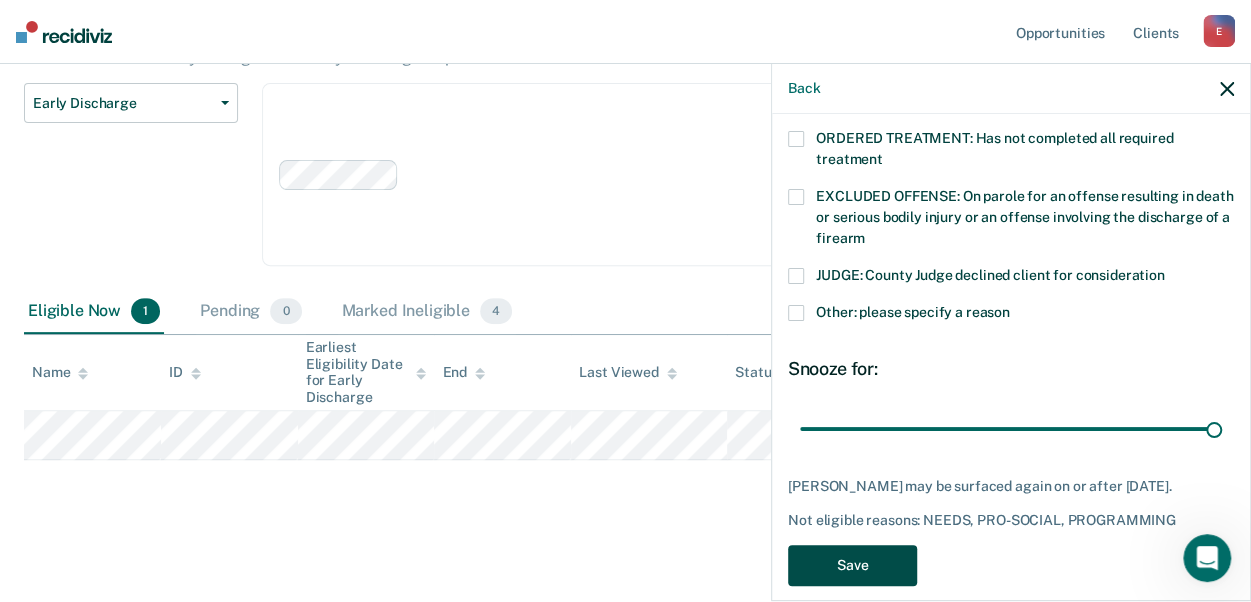 click on "Save" at bounding box center (852, 565) 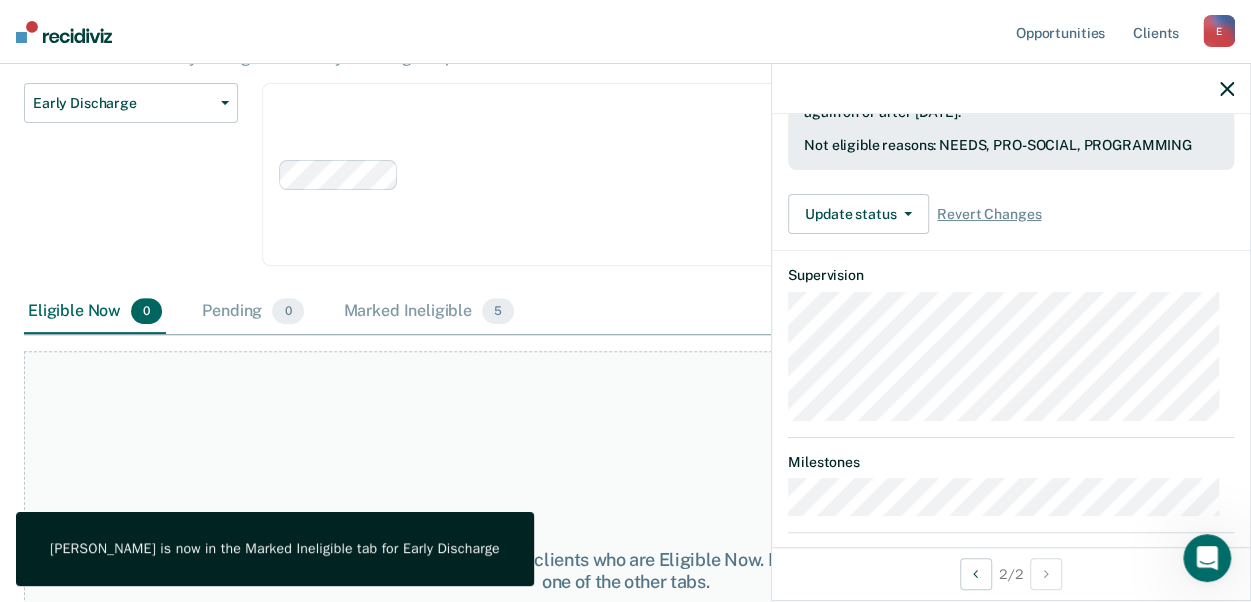 click 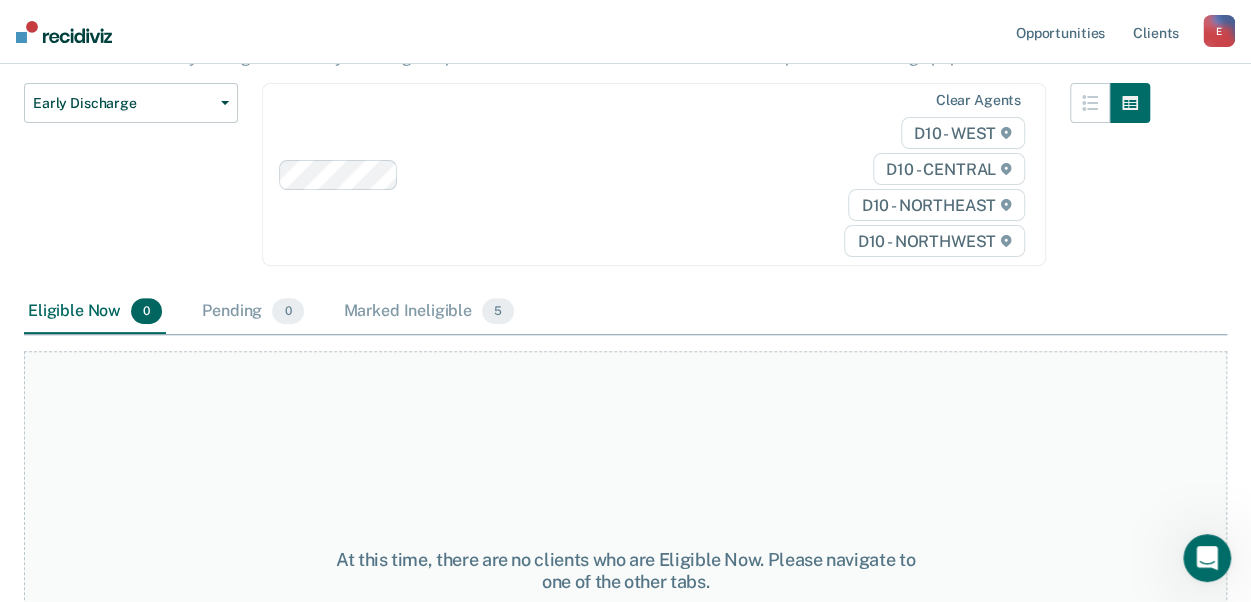 click on "E" at bounding box center (1219, 31) 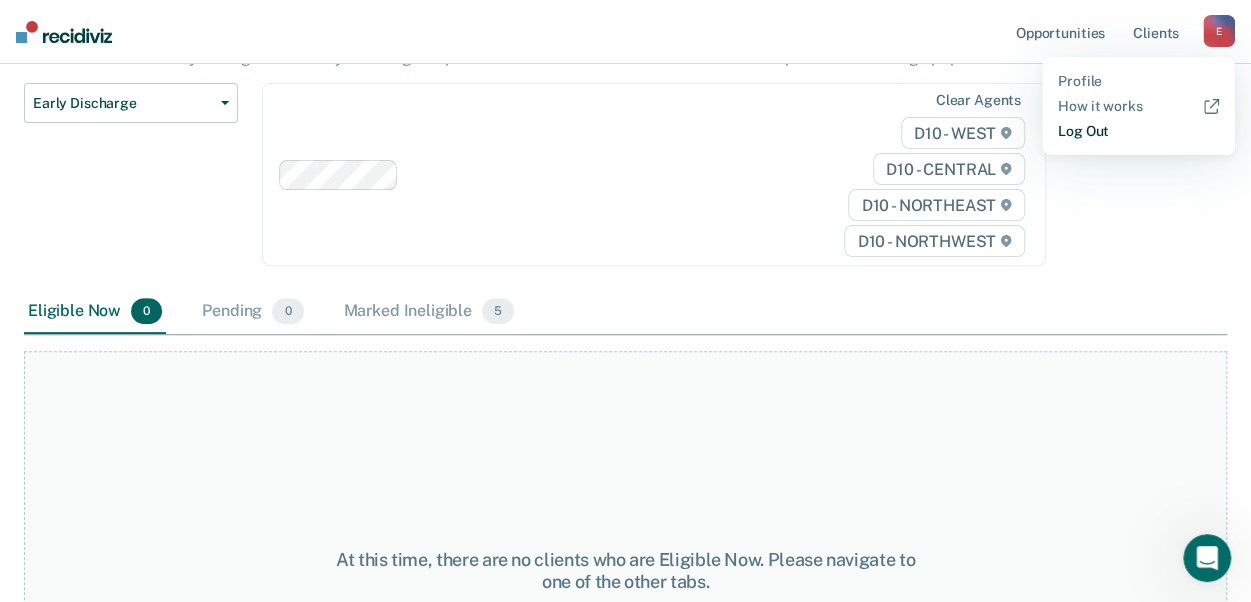 click on "Log Out" at bounding box center (1138, 131) 